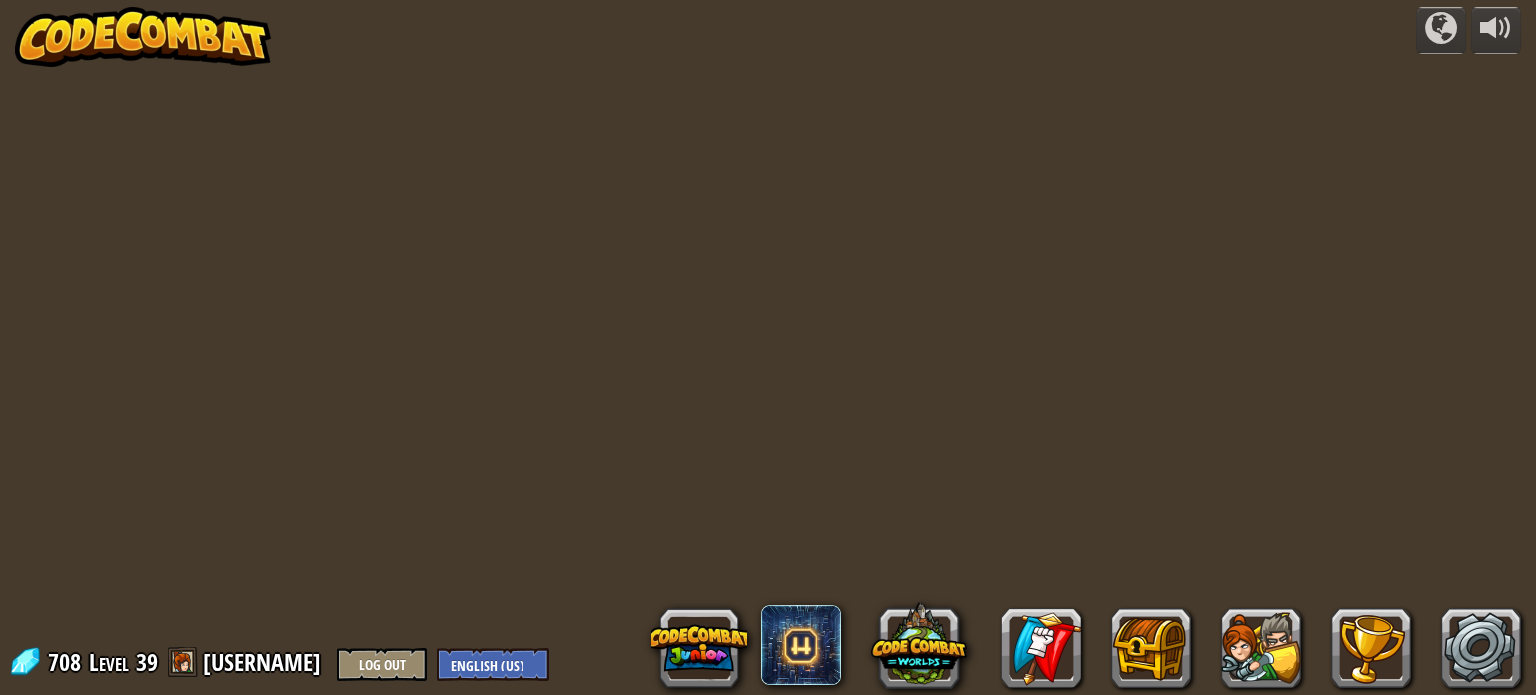 click on "powered by 708 Level 39 fastfisch Log Out English (US) English (UK) 简体中文 繁體中文 русский español (ES) español (América Latina) français Português (Portugal) Português (Brasil) ---------------------------------- العربية azərbaycan dili български език Català čeština dansk Deutsch (Deutschland) Deutsch (Österreich) Deutsch (Schweiz) Eesti Ελληνικά Esperanto Filipino فارسی Galego 한국어 ʻŌlelo Hawaiʻi עברית hrvatski jezik magyar Bahasa Indonesia Italiano қазақ тілі lietuvių kalba latviešu te reo Māori Македонски मानक हिन्दी Монгол хэл Bahasa Melayu မြန်မာစကား Nederlands (België) Nederlands (Nederland) 日本語 Norsk Bokmål Norsk Nynorsk O'zbekcha Polski limba română српски slovenčina slovenščina suomi Svenska ไทย Türkçe українська اُردُو Tiếng Việt 吴语 吳語" at bounding box center (768, 347) 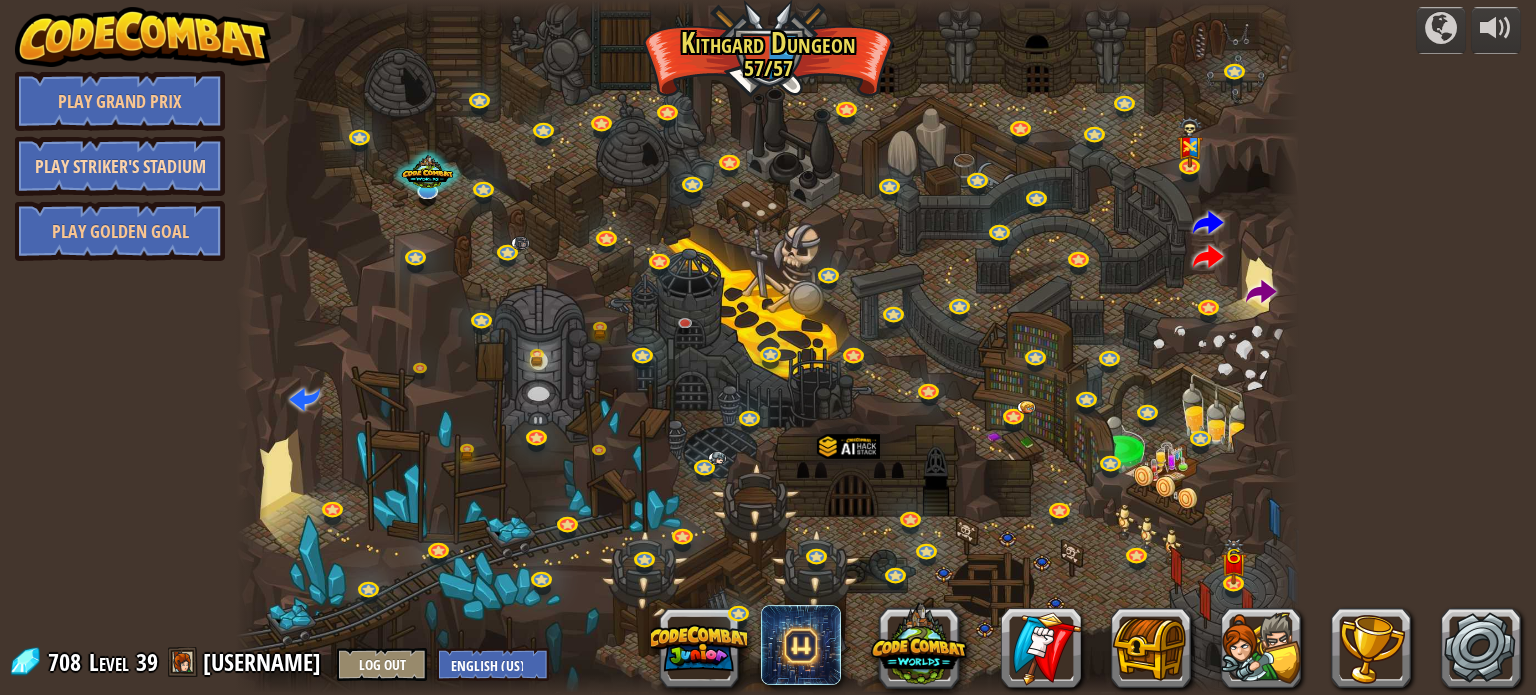 click on "Play Striker's Stadium" at bounding box center [120, 166] 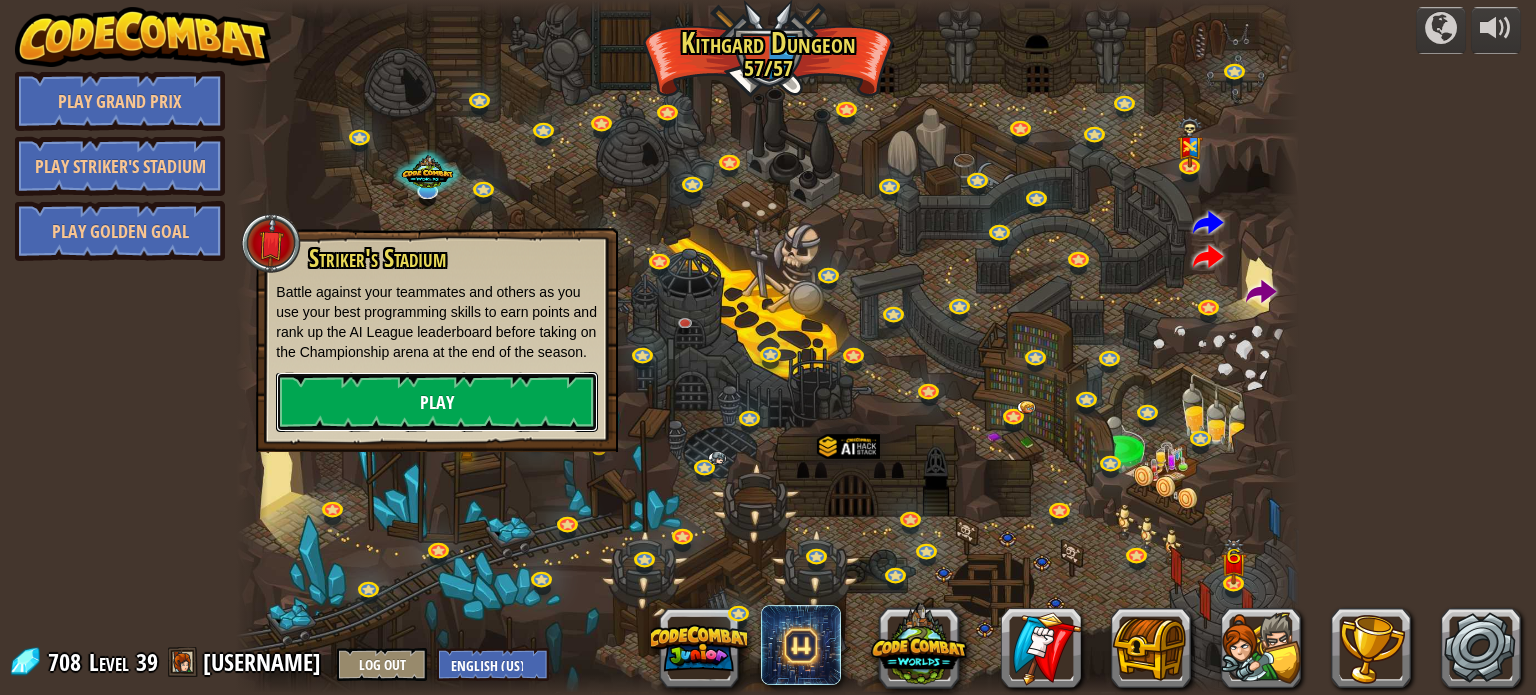 click on "Play" at bounding box center (437, 402) 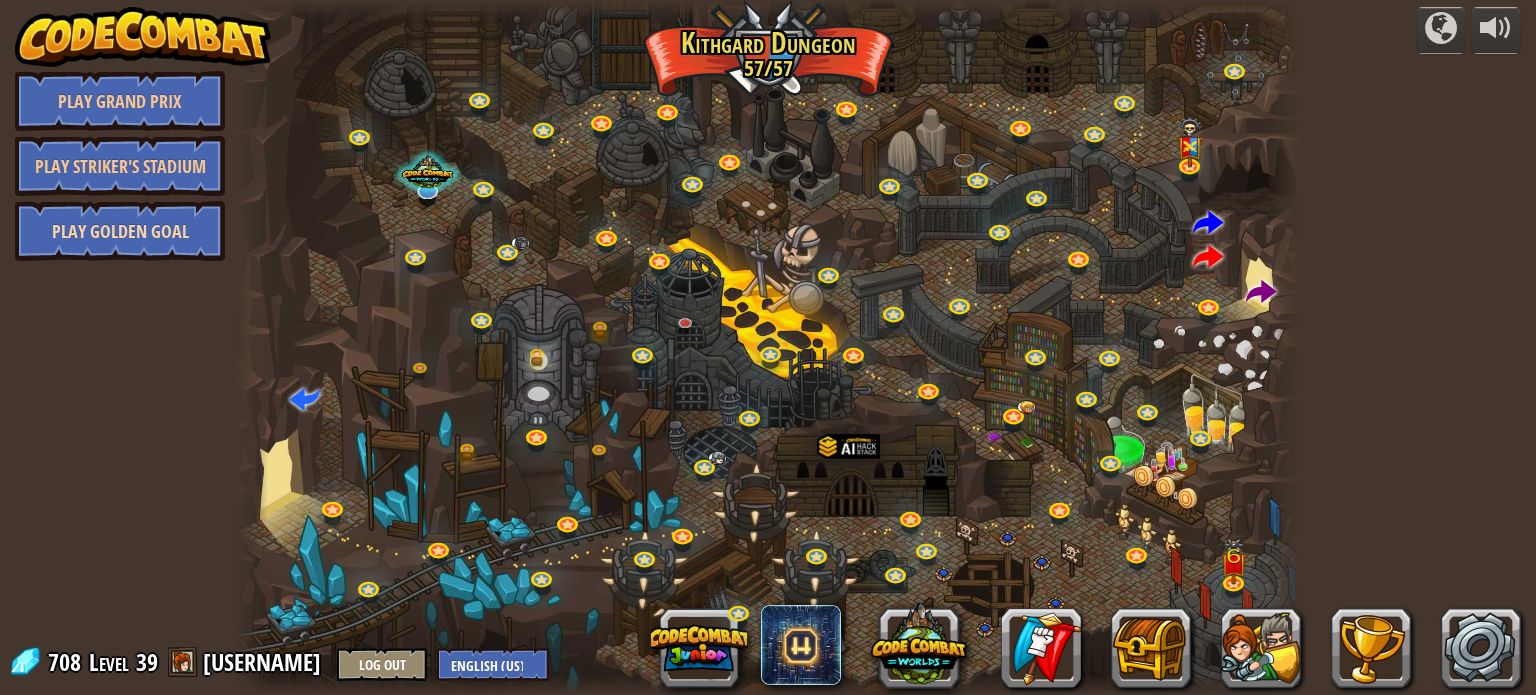 click on "Play Golden Goal" at bounding box center [120, 231] 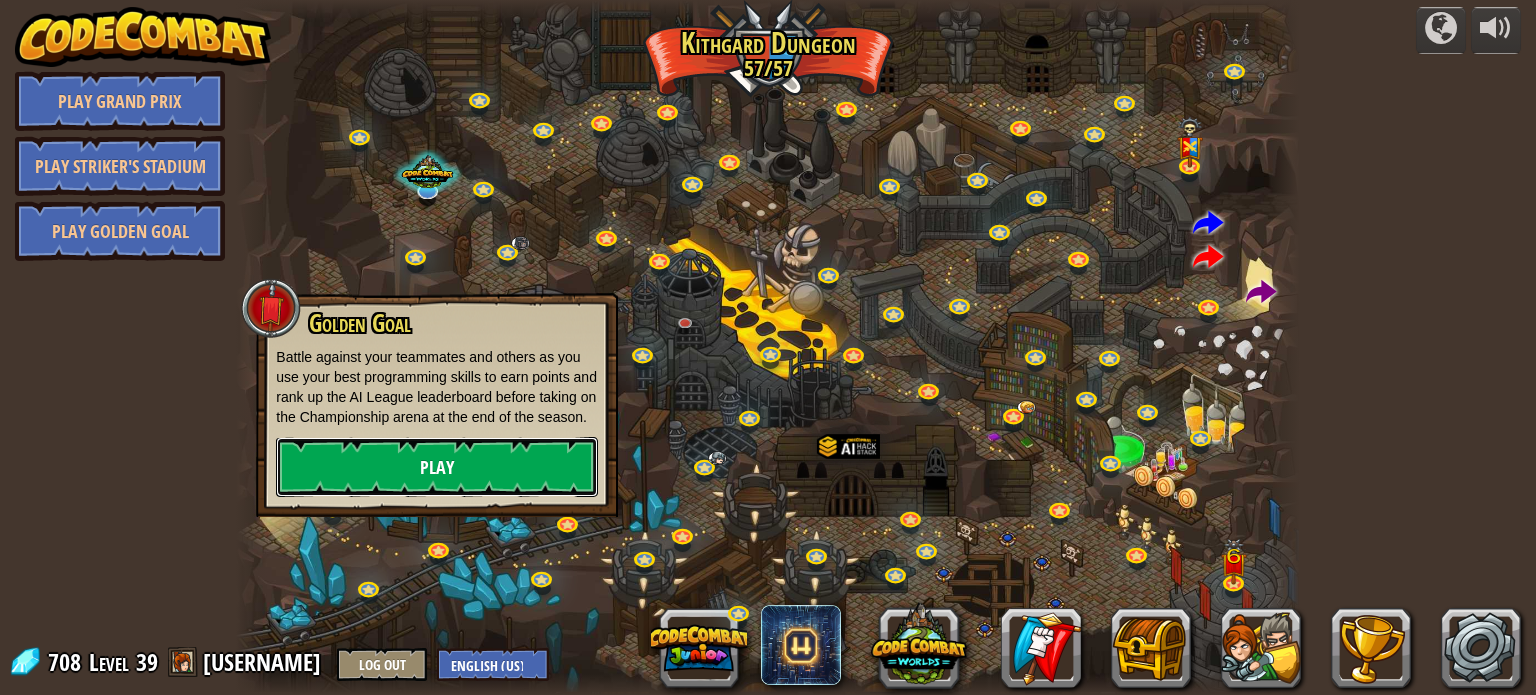 click on "Play" at bounding box center (437, 467) 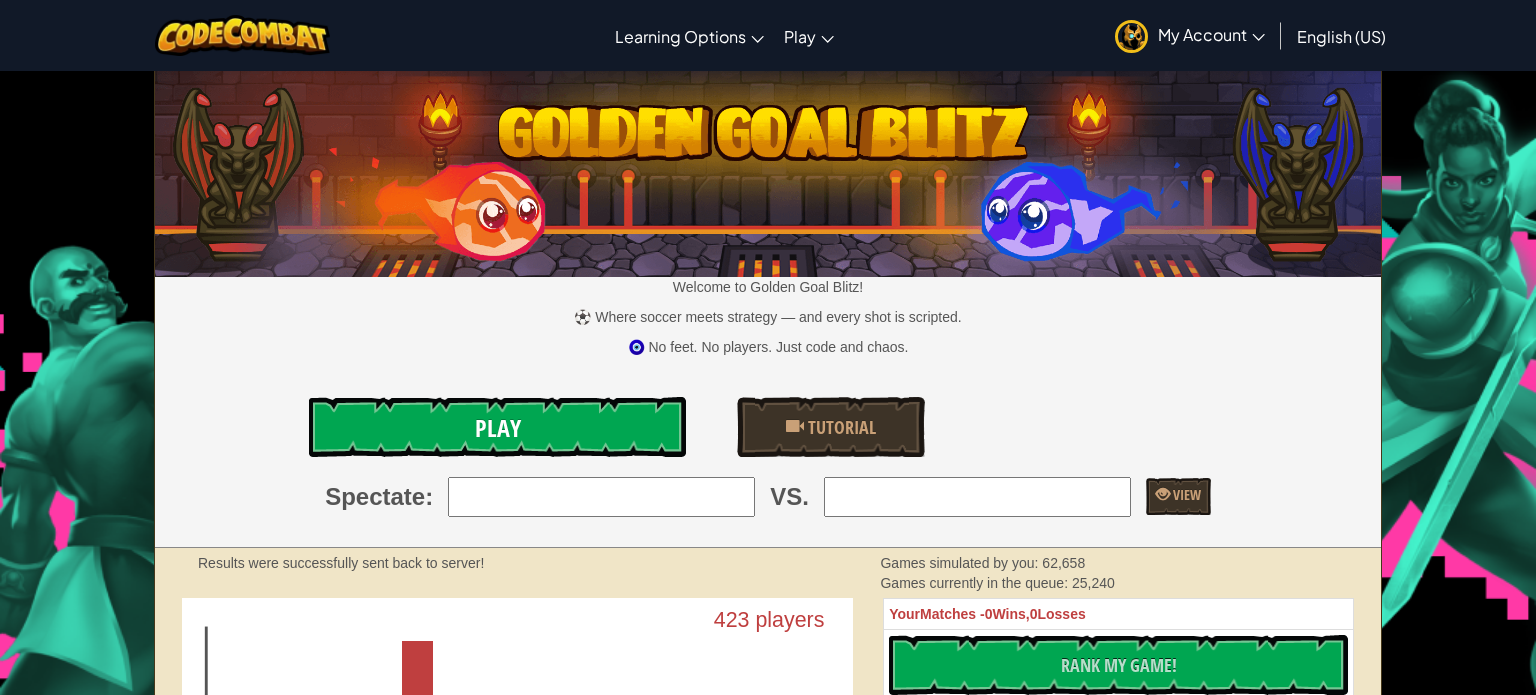 scroll, scrollTop: 0, scrollLeft: 0, axis: both 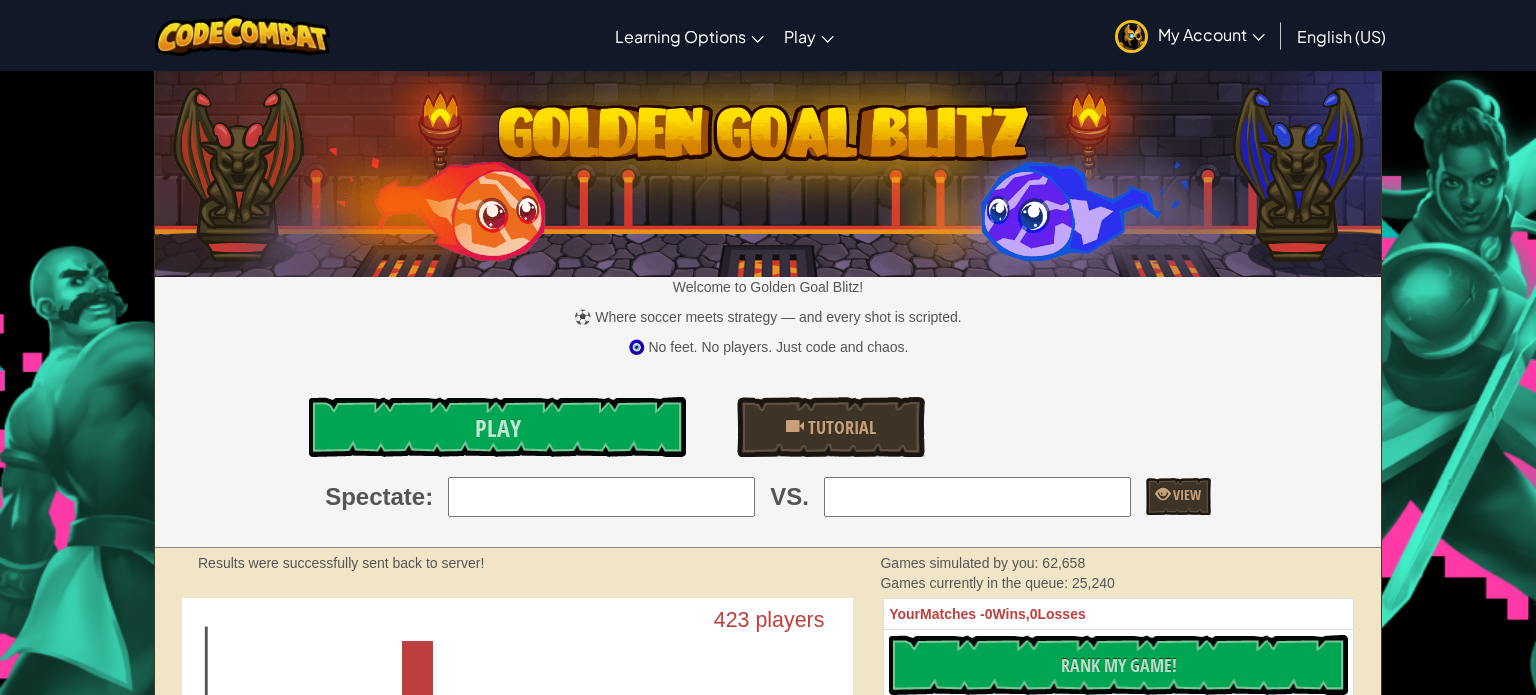 click at bounding box center [601, 497] 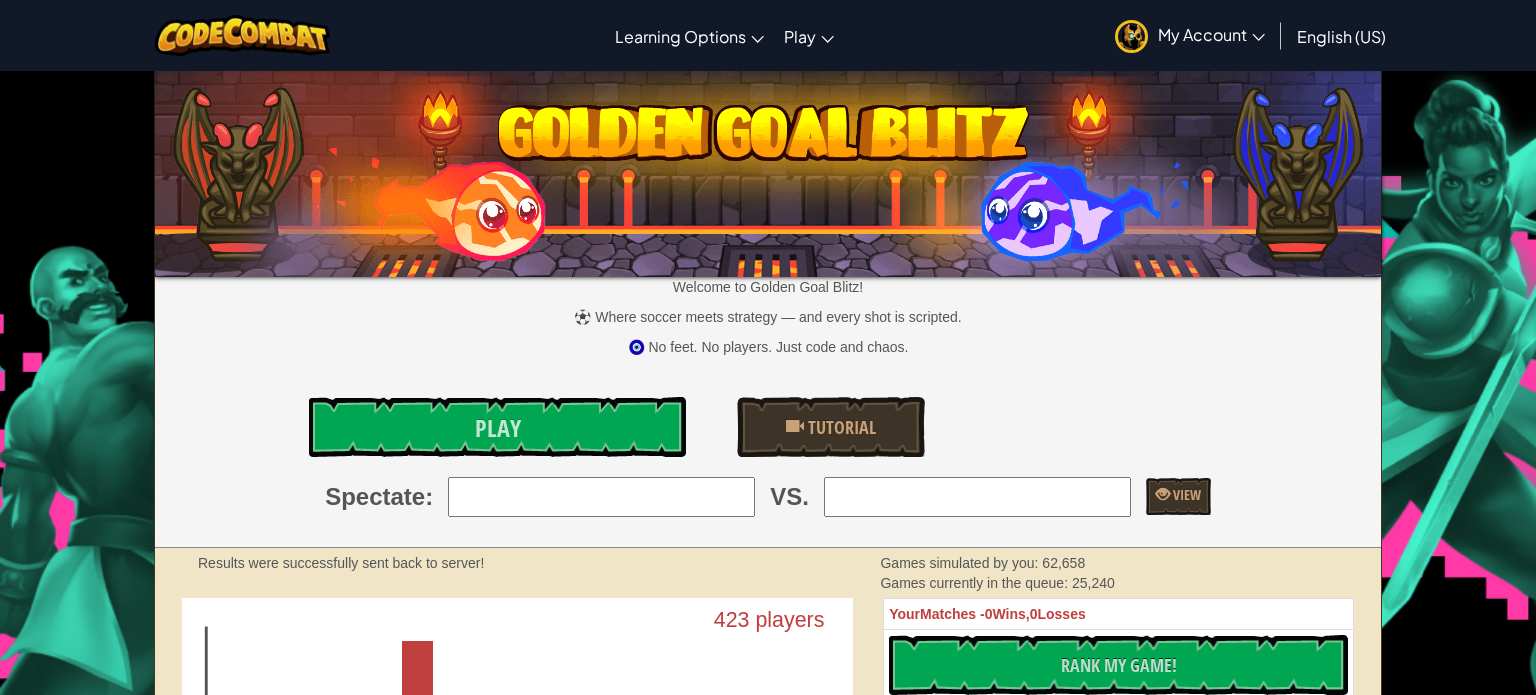 type on "1: buddeycc" 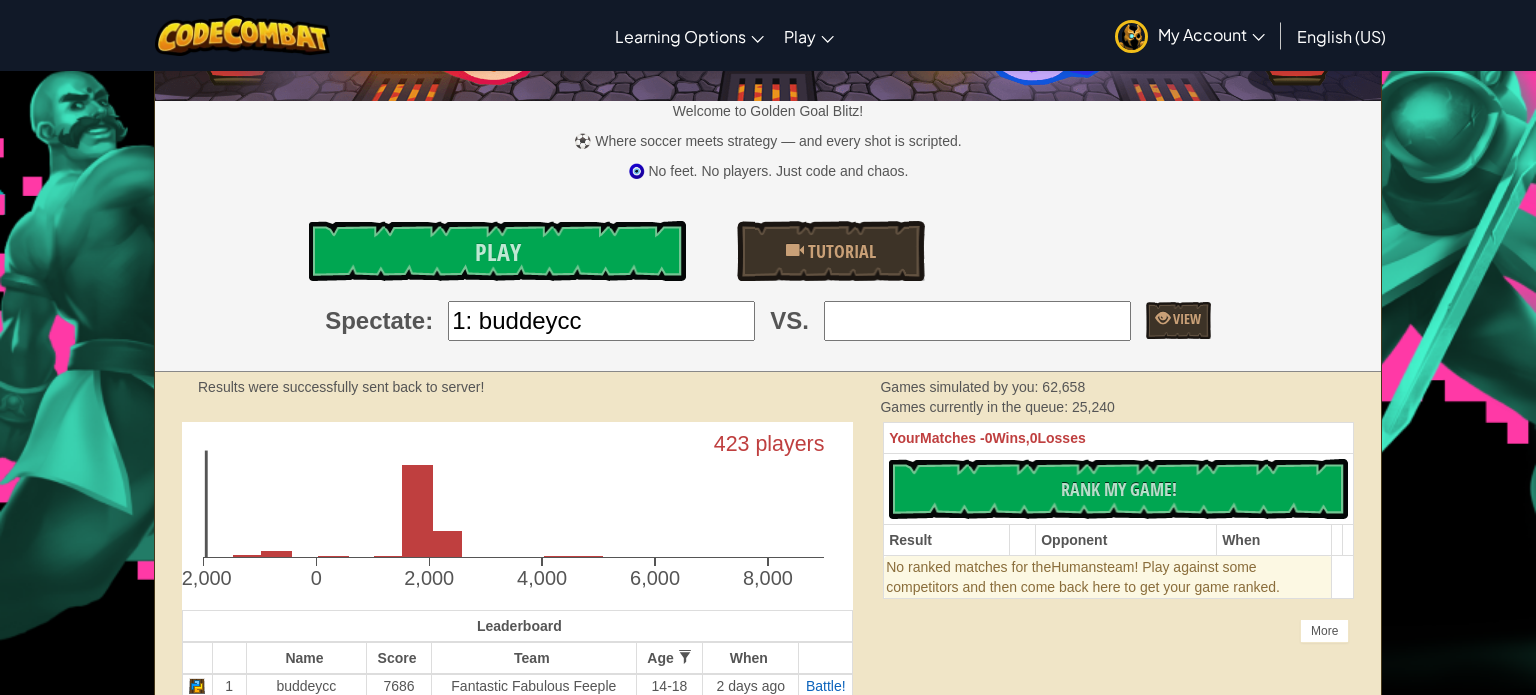 scroll, scrollTop: 200, scrollLeft: 0, axis: vertical 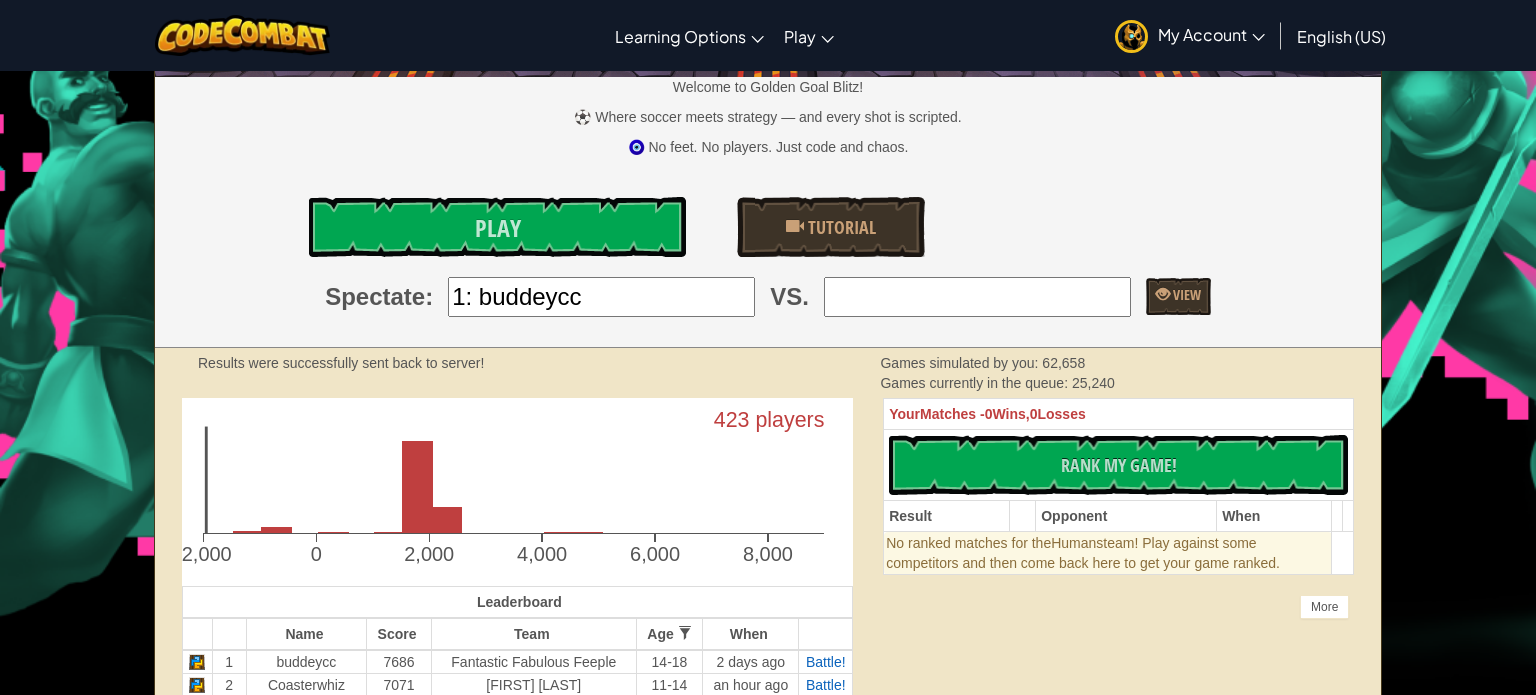 click at bounding box center [977, 297] 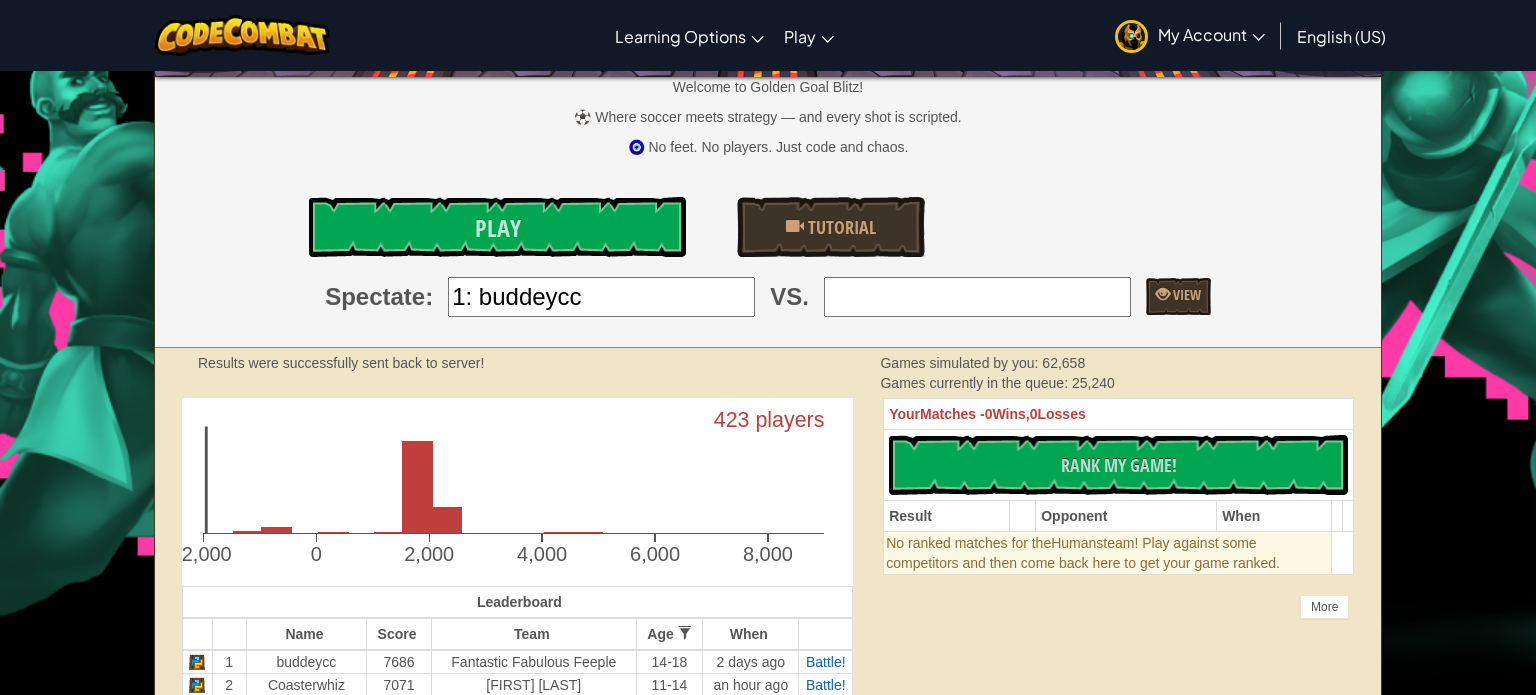 type on "2: Coasterwhiz" 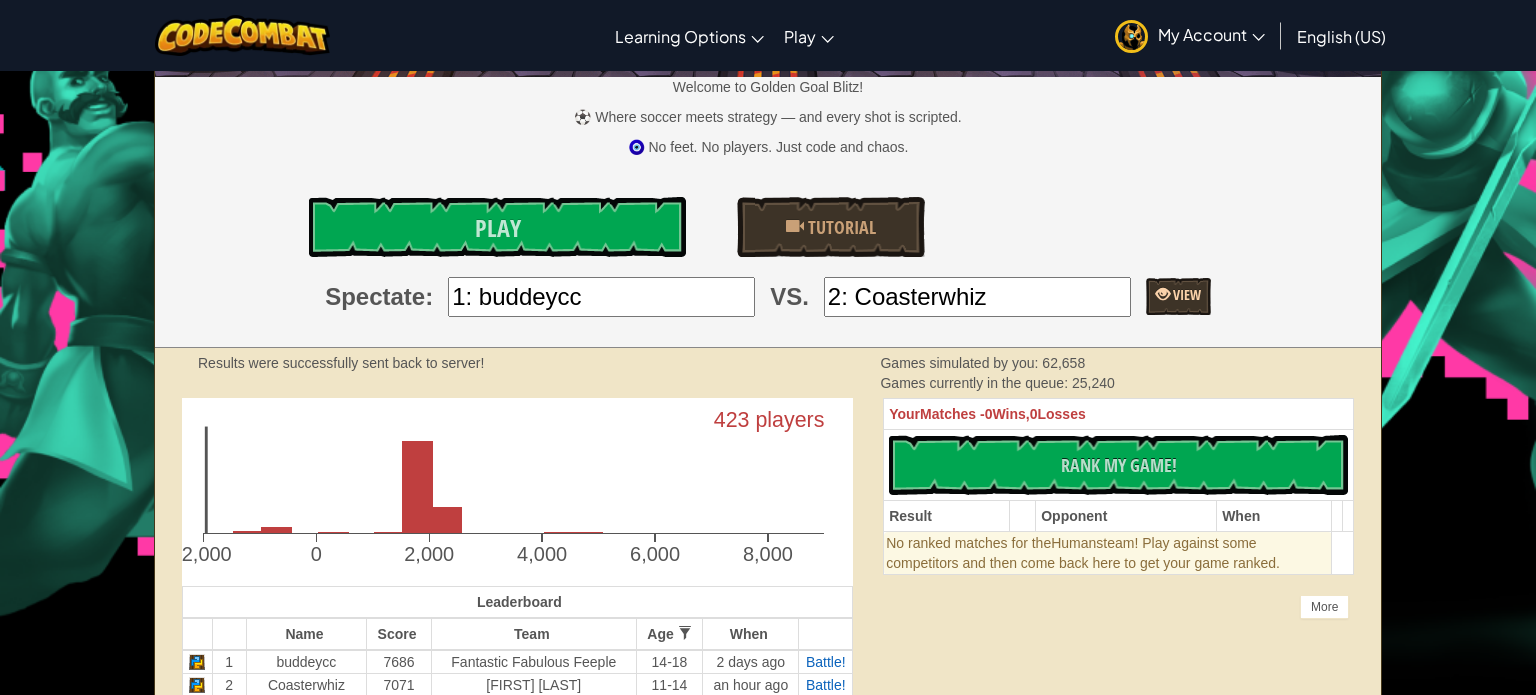 click on "View" at bounding box center (1178, 296) 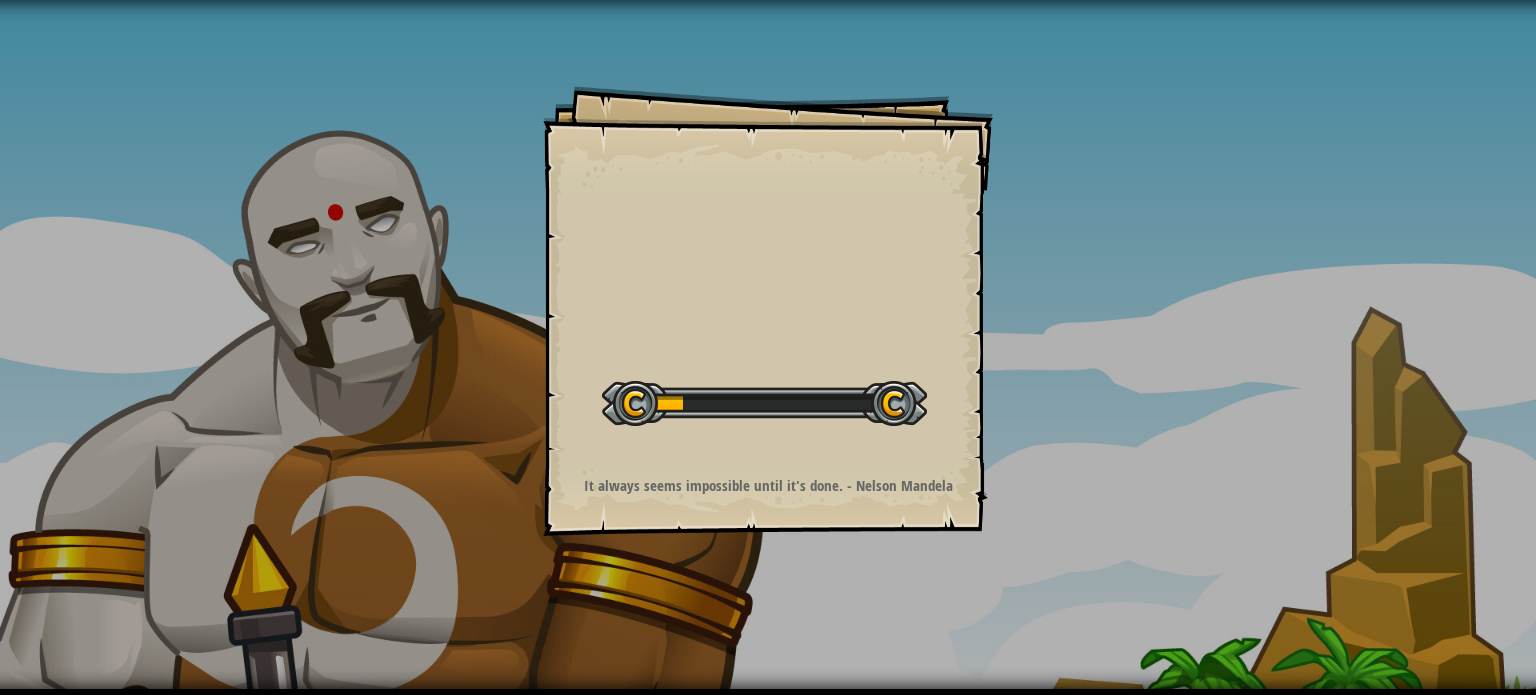 scroll, scrollTop: 0, scrollLeft: 0, axis: both 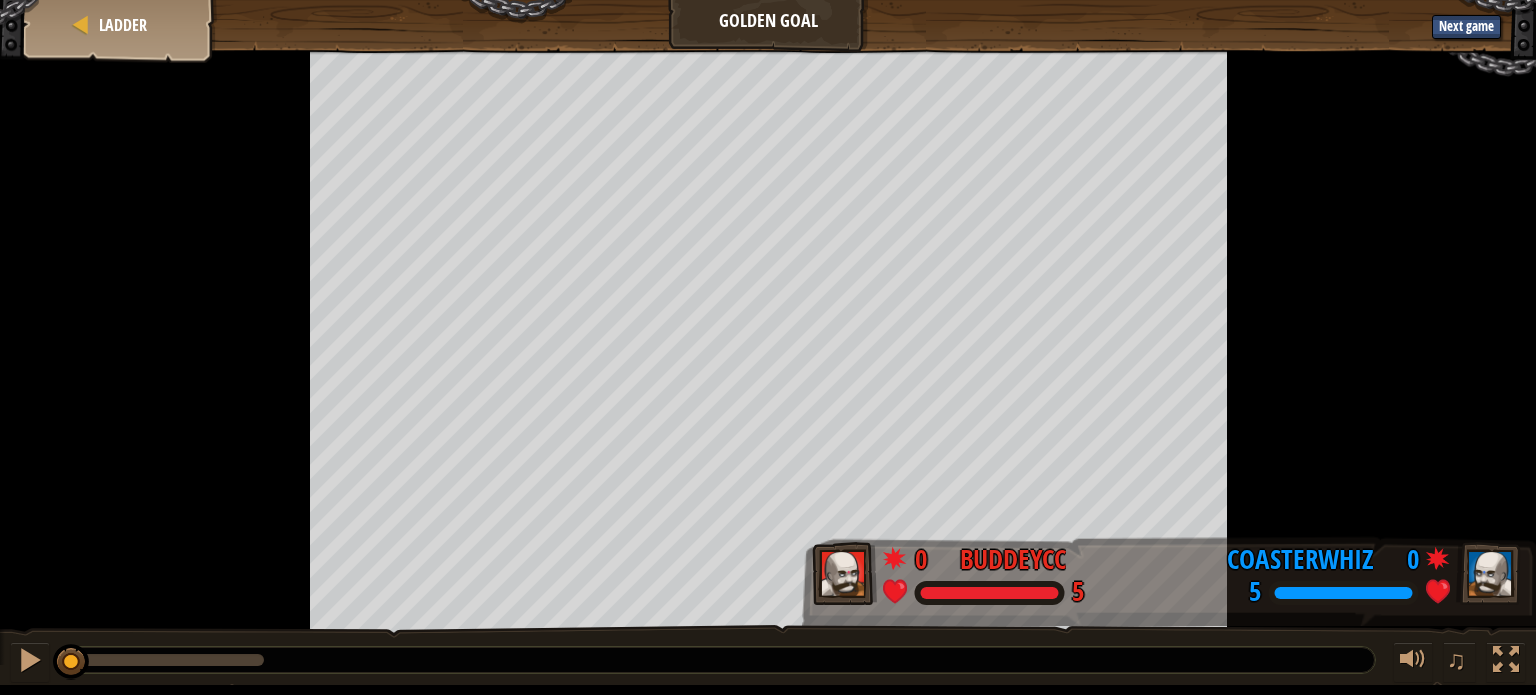 drag, startPoint x: 145, startPoint y: 660, endPoint x: 23, endPoint y: 638, distance: 123.967735 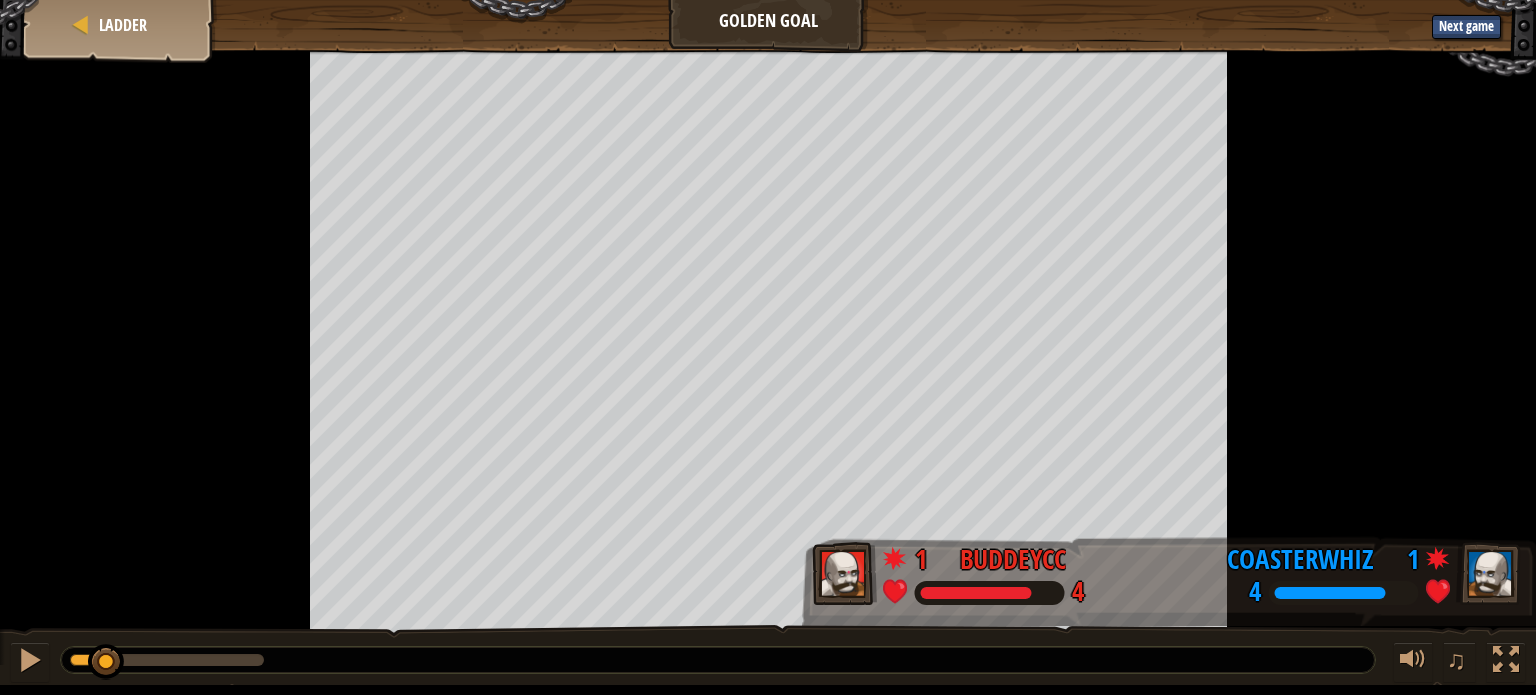 drag, startPoint x: 245, startPoint y: 673, endPoint x: 106, endPoint y: 680, distance: 139.17615 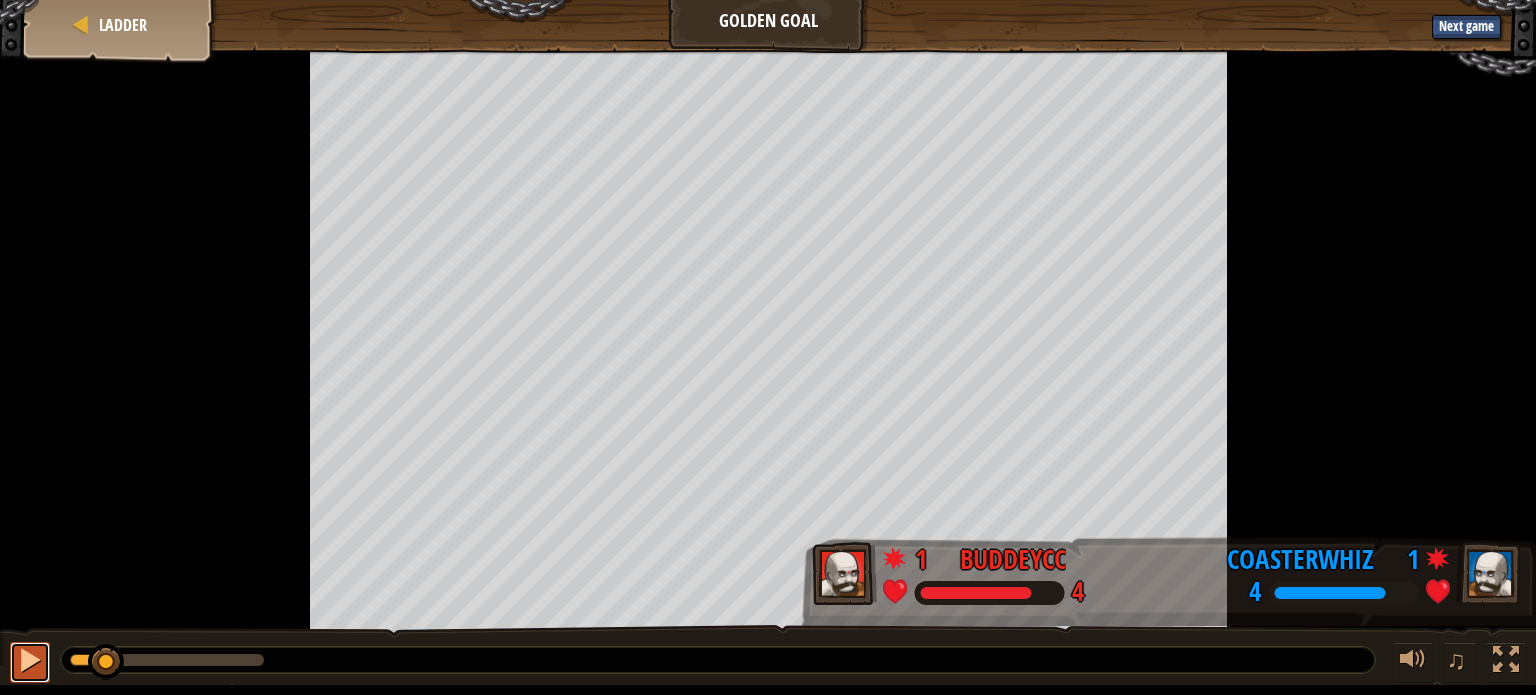 click at bounding box center (30, 660) 